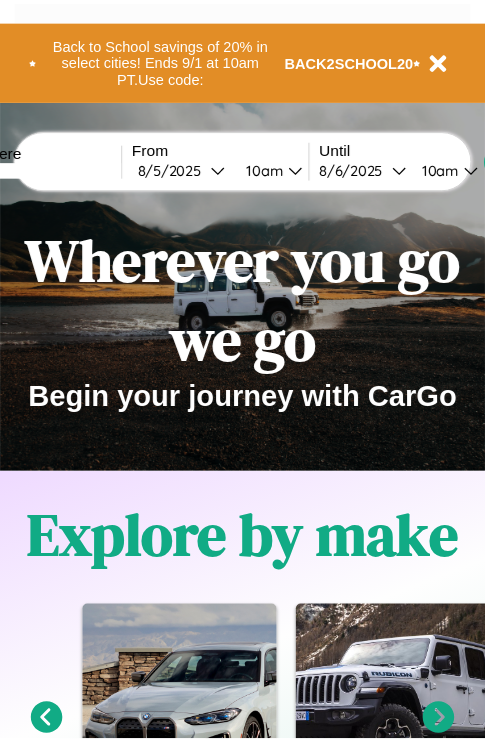 scroll, scrollTop: 0, scrollLeft: 0, axis: both 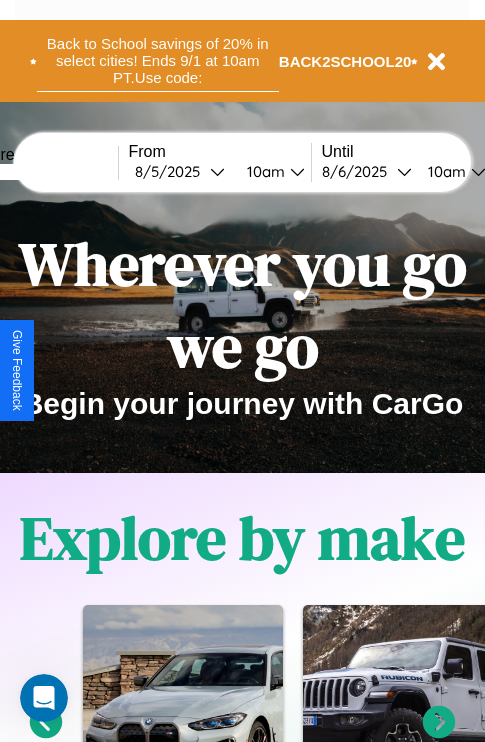 click on "Back to School savings of 20% in select cities! Ends 9/1 at 10am PT.  Use code:" at bounding box center (158, 61) 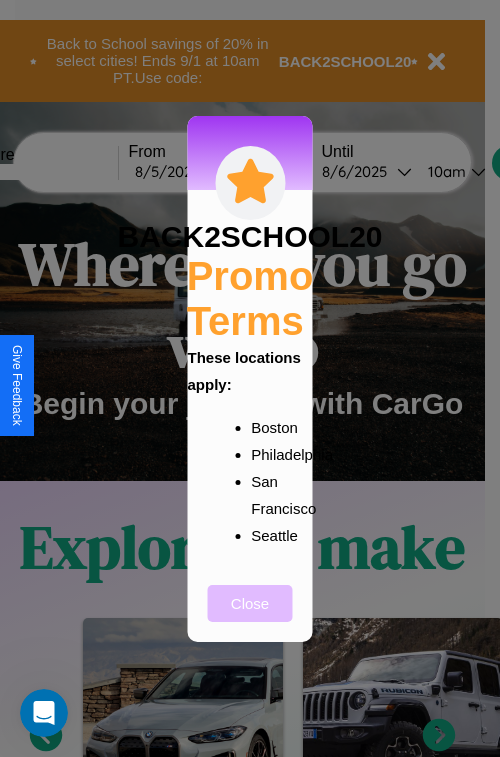 click on "Close" at bounding box center [250, 603] 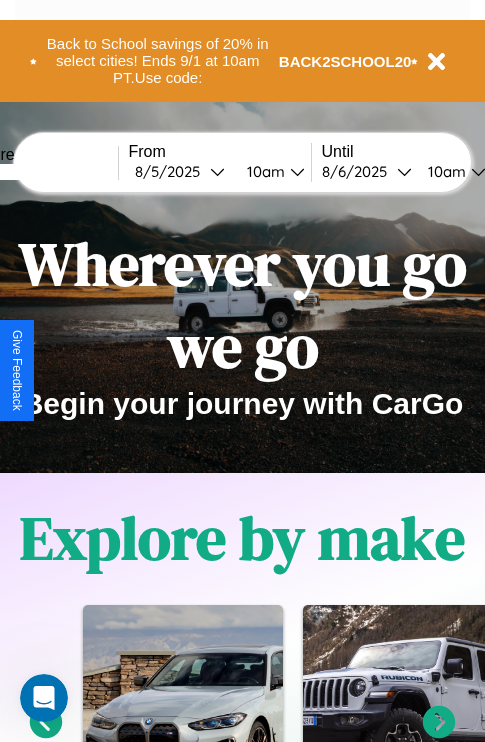 click at bounding box center [43, 172] 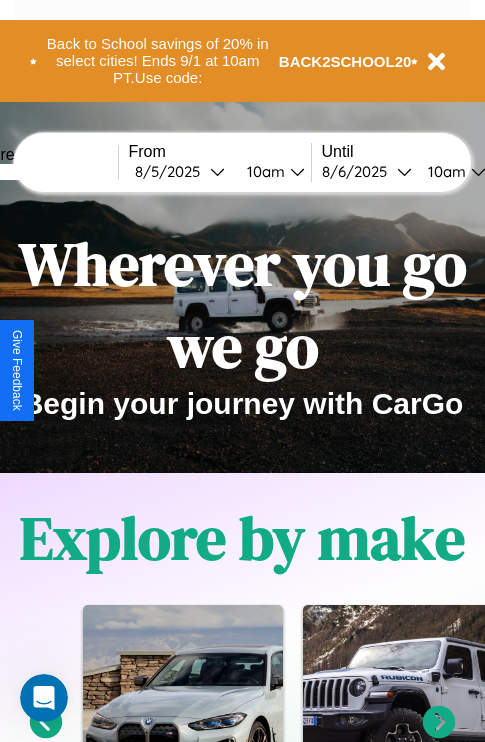 type on "*****" 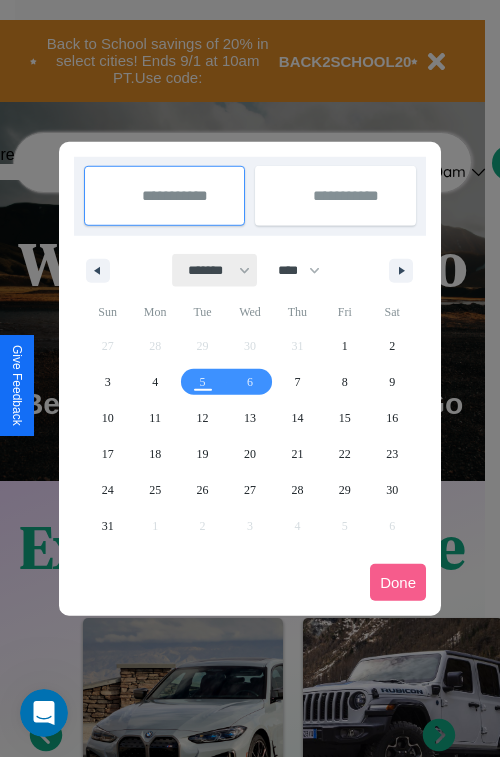 click on "******* ******** ***** ***** *** **** **** ****** ********* ******* ******** ********" at bounding box center (215, 270) 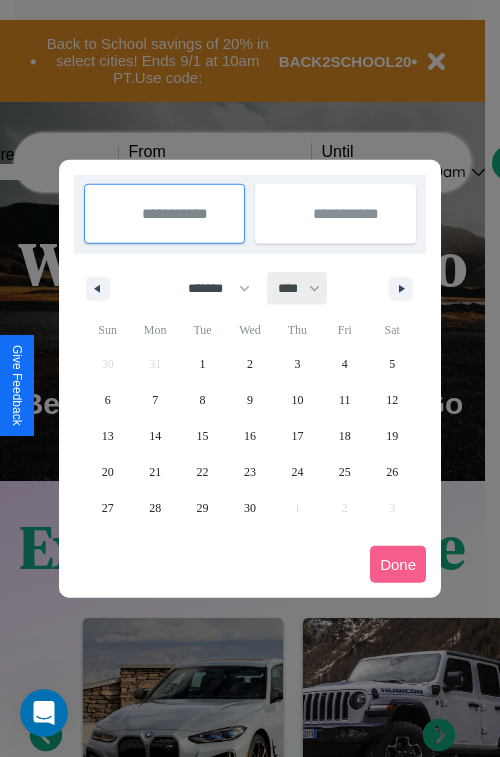 click on "**** **** **** **** **** **** **** **** **** **** **** **** **** **** **** **** **** **** **** **** **** **** **** **** **** **** **** **** **** **** **** **** **** **** **** **** **** **** **** **** **** **** **** **** **** **** **** **** **** **** **** **** **** **** **** **** **** **** **** **** **** **** **** **** **** **** **** **** **** **** **** **** **** **** **** **** **** **** **** **** **** **** **** **** **** **** **** **** **** **** **** **** **** **** **** **** **** **** **** **** **** **** **** **** **** **** **** **** **** **** **** **** **** **** **** **** **** **** **** **** ****" at bounding box center [298, 288] 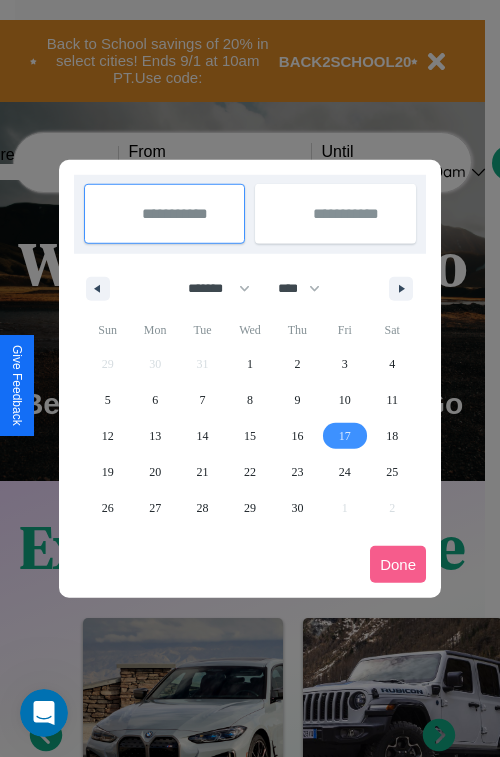 click on "17" at bounding box center [345, 436] 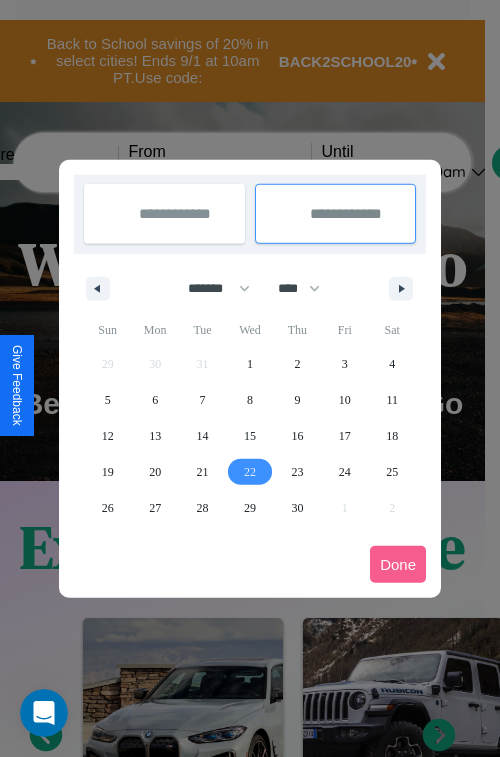 click on "22" at bounding box center (250, 472) 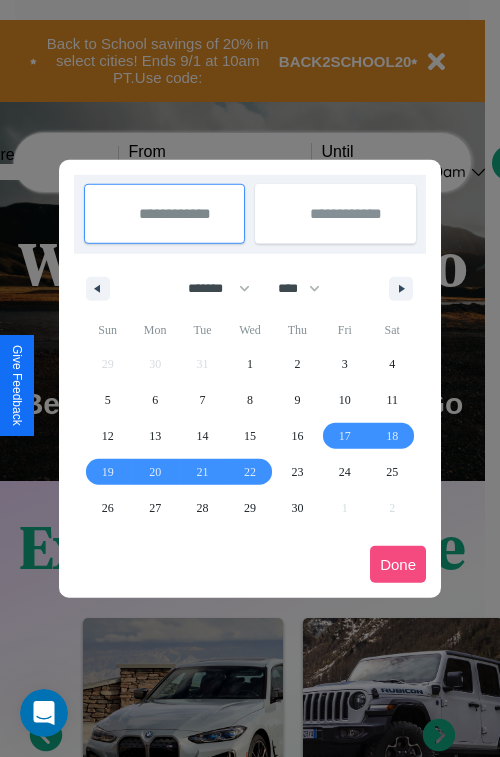click on "Done" at bounding box center [398, 564] 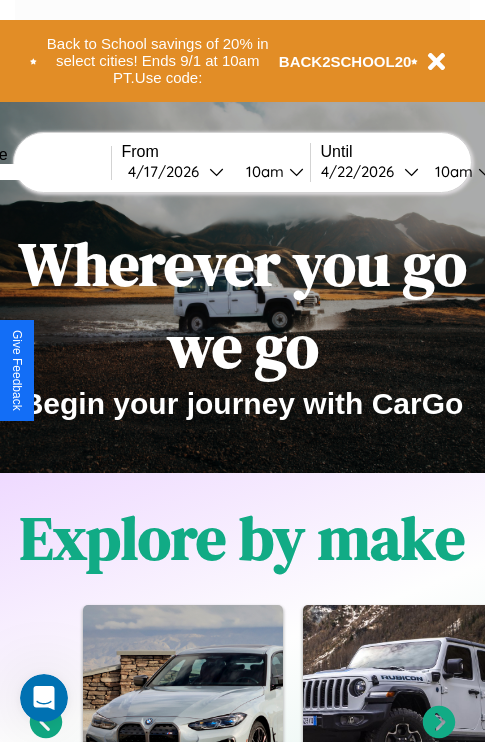 scroll, scrollTop: 0, scrollLeft: 75, axis: horizontal 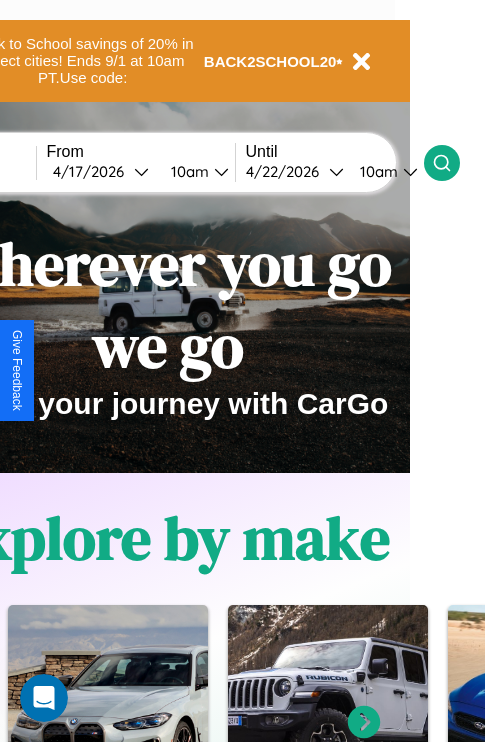 click 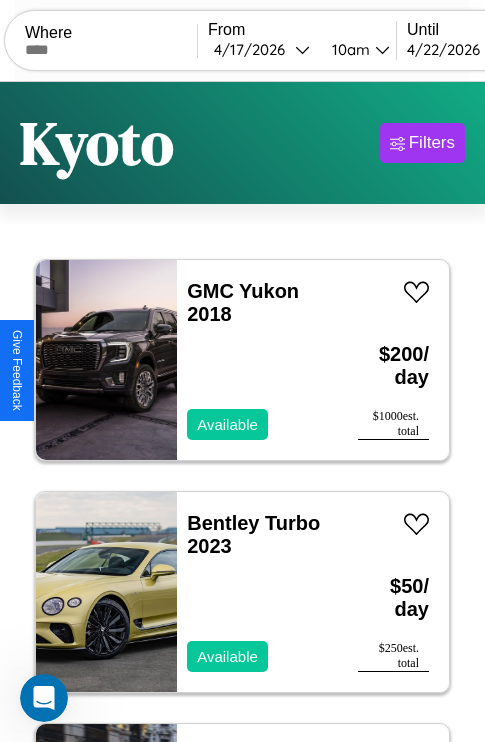 scroll, scrollTop: 79, scrollLeft: 0, axis: vertical 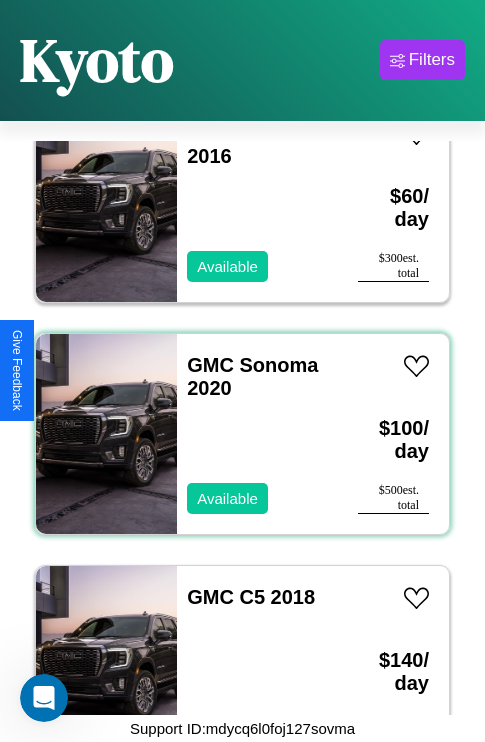 click on "GMC   Sonoma   2020 Available" at bounding box center [257, 434] 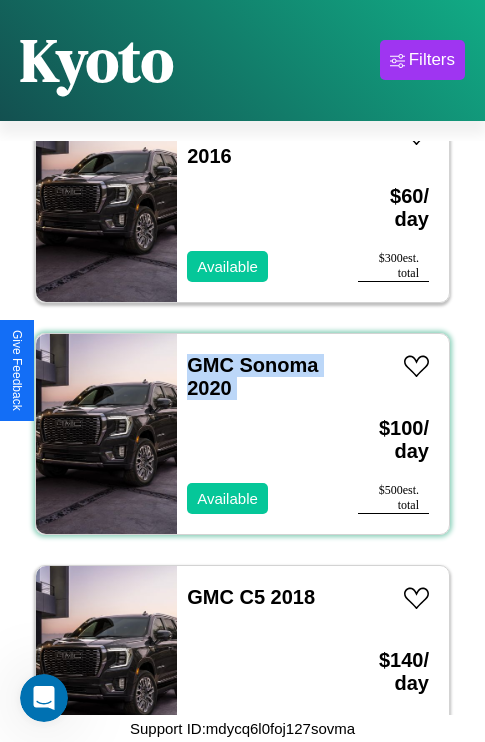 click on "GMC   Sonoma   2020 Available" at bounding box center [257, 434] 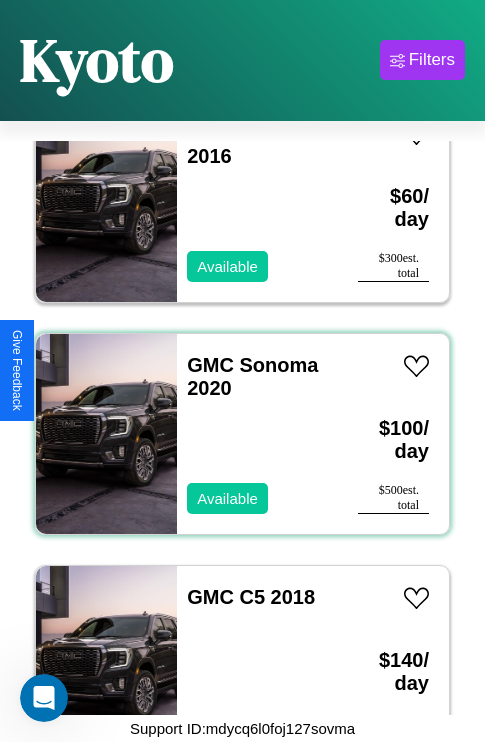 click on "GMC   Sonoma   2020 Available" at bounding box center [257, 434] 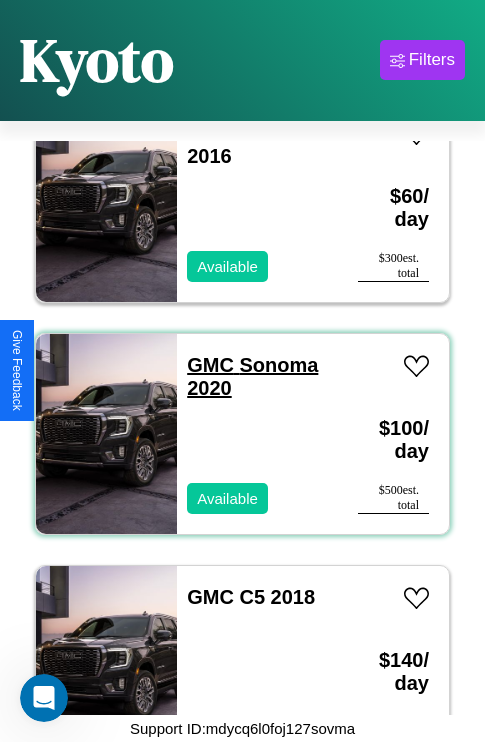 click on "GMC   Sonoma   2020" at bounding box center (252, 376) 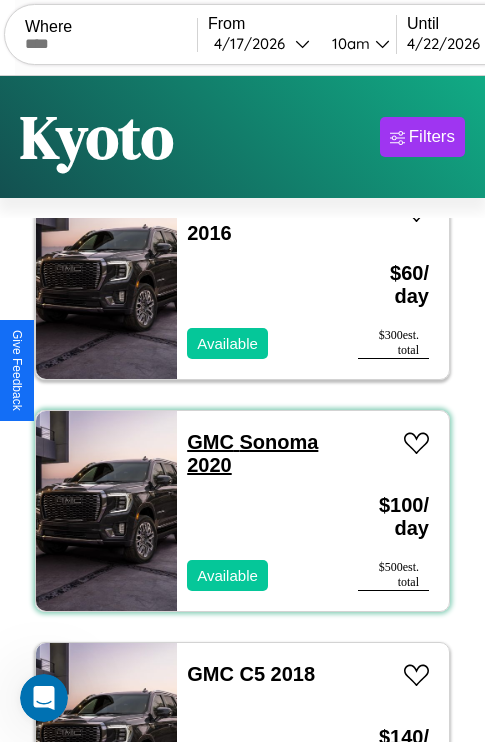 scroll, scrollTop: 18978, scrollLeft: 0, axis: vertical 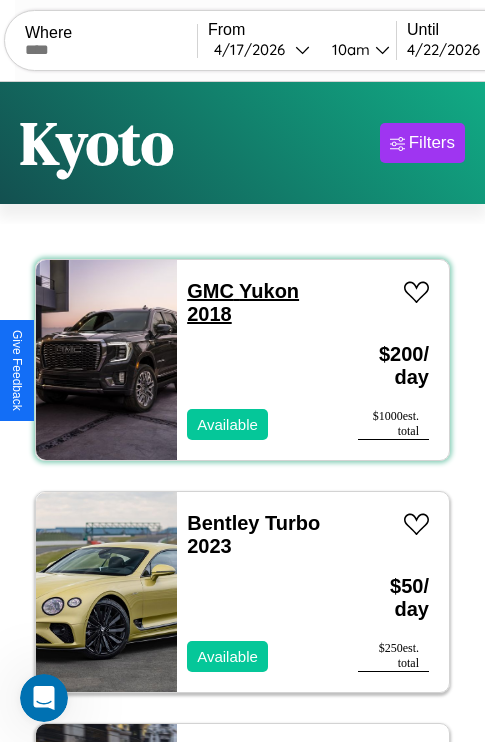 click on "GMC   Yukon   2018" at bounding box center (243, 302) 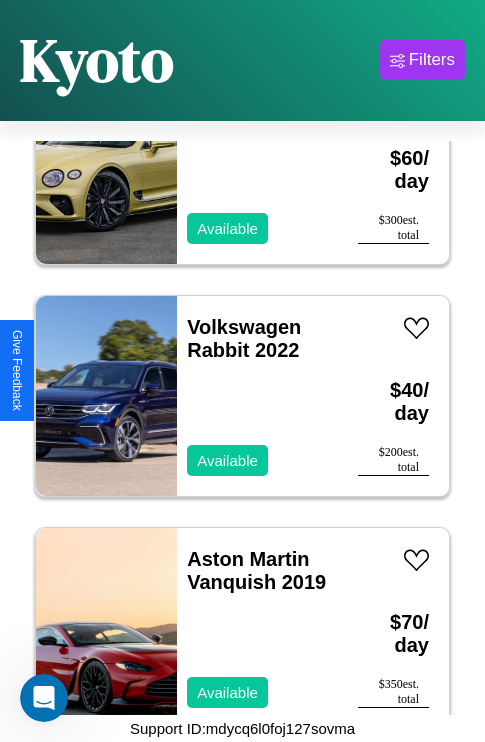 scroll, scrollTop: 21883, scrollLeft: 0, axis: vertical 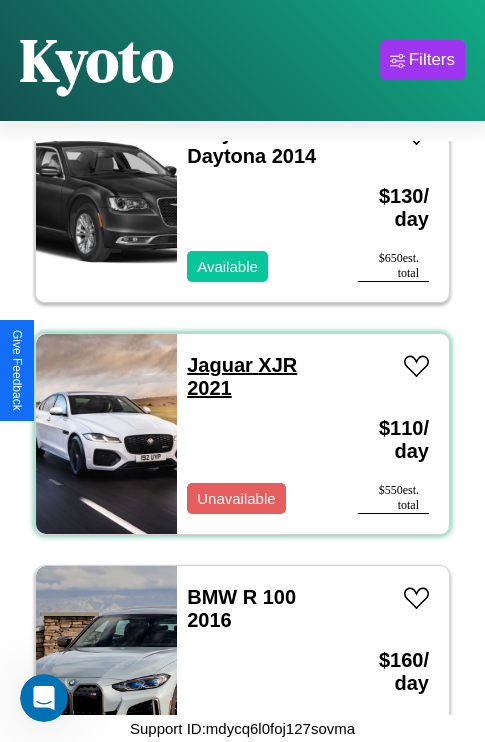 click on "Jaguar   XJR   2021" at bounding box center (242, 376) 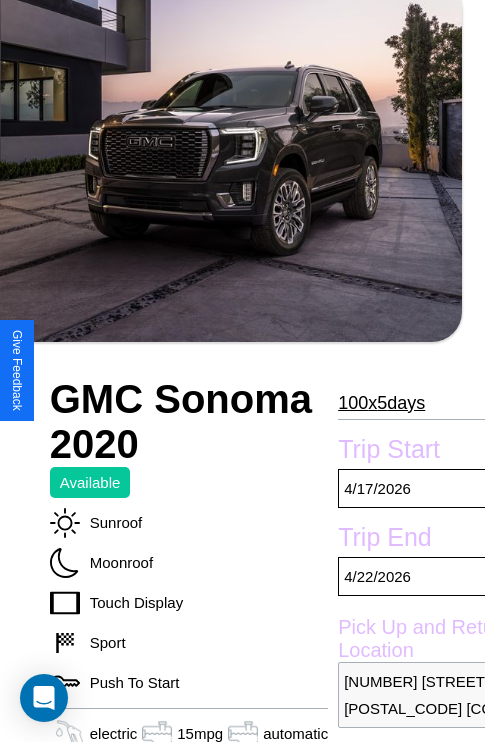 scroll, scrollTop: 426, scrollLeft: 96, axis: both 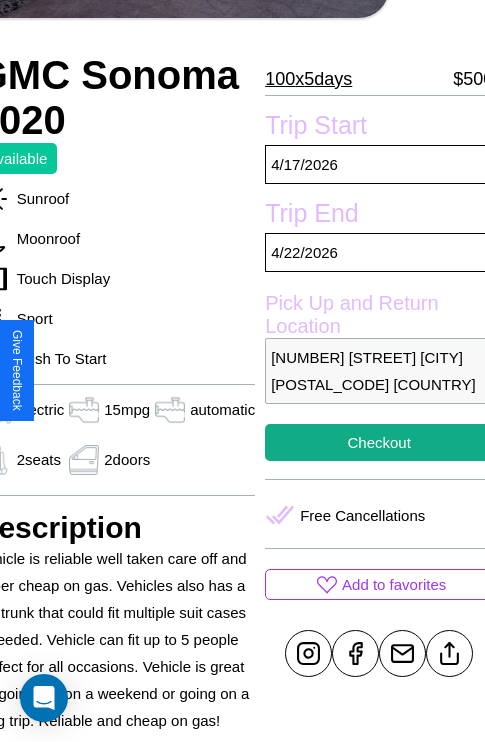click on "5829 River Road  Kyoto  64898 Japan" at bounding box center (379, 371) 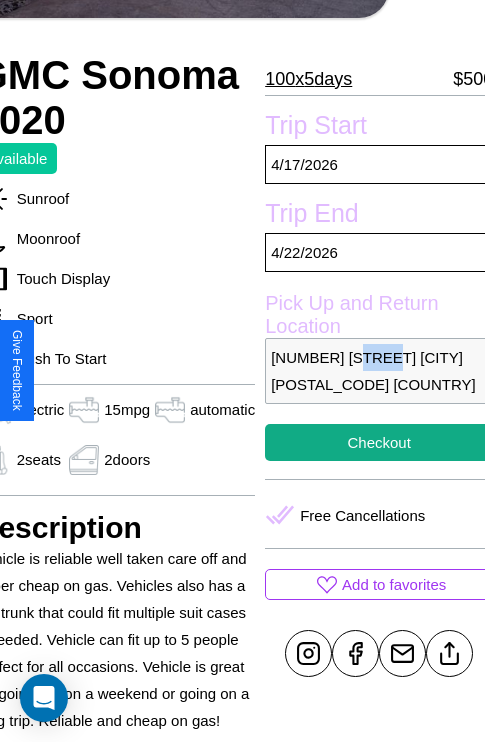 click on "5829 River Road  Kyoto  64898 Japan" at bounding box center [379, 371] 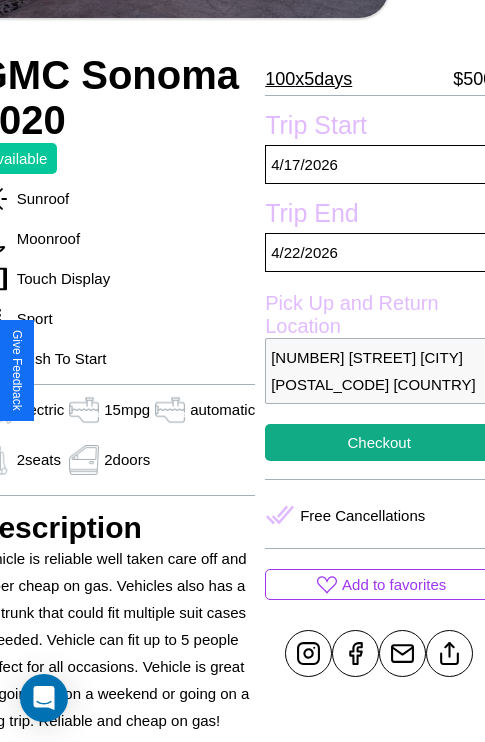 click on "5829 River Road  Kyoto  64898 Japan" at bounding box center [379, 371] 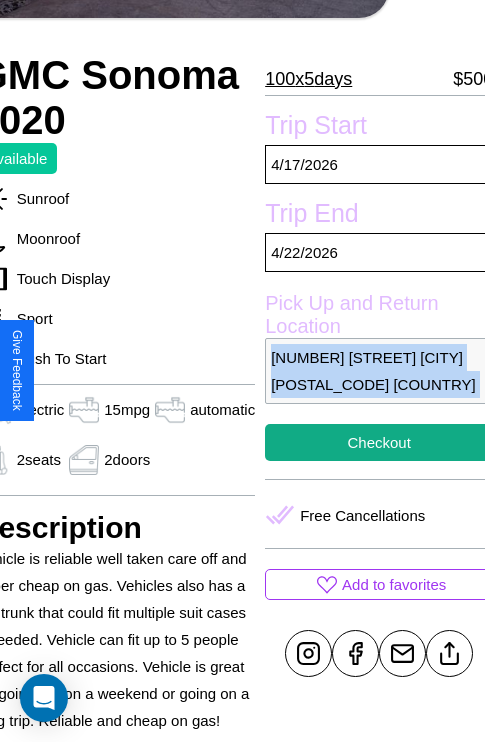click on "5829 River Road  Kyoto  64898 Japan" at bounding box center (379, 371) 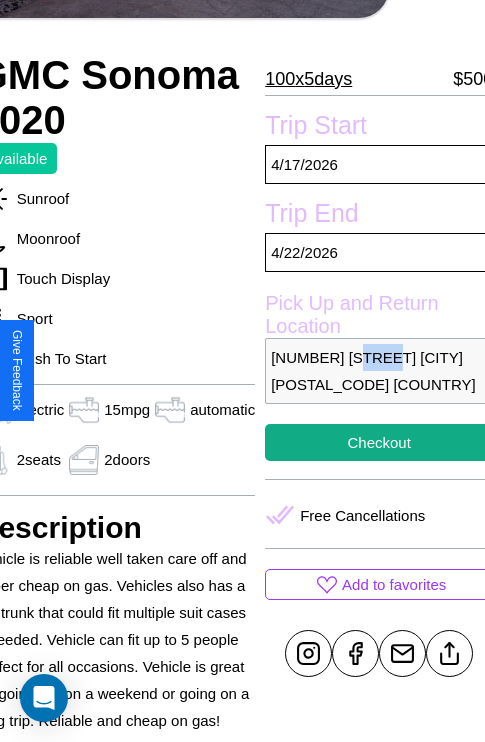 click on "5829 River Road  Kyoto  64898 Japan" at bounding box center [379, 371] 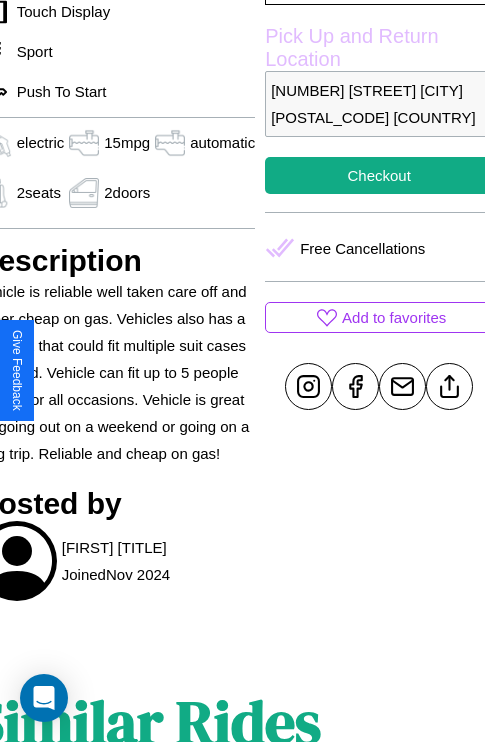 scroll, scrollTop: 709, scrollLeft: 96, axis: both 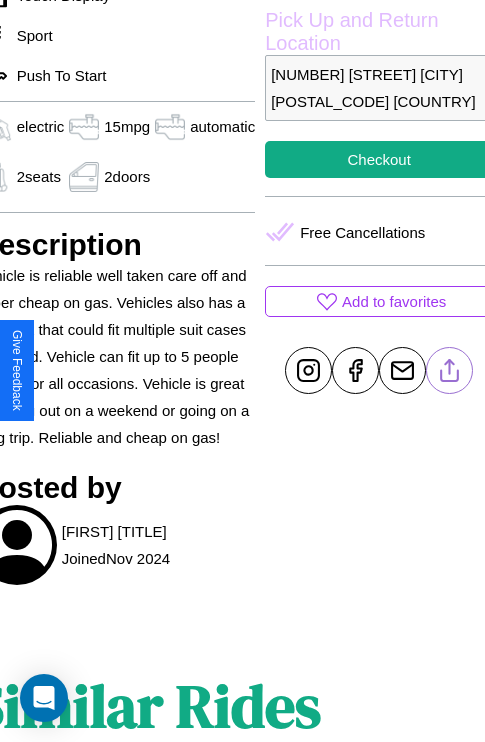 click 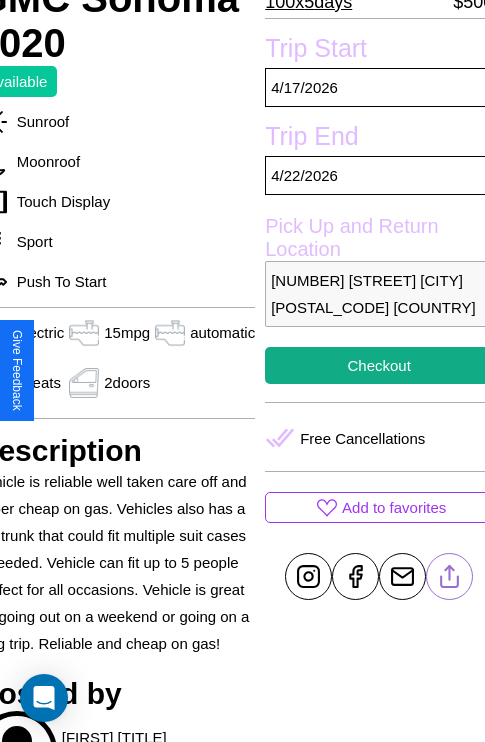 scroll, scrollTop: 498, scrollLeft: 96, axis: both 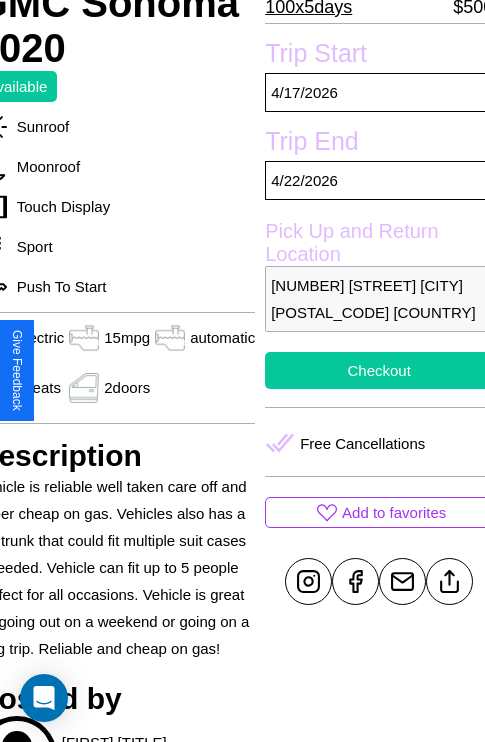 click on "Checkout" at bounding box center [379, 370] 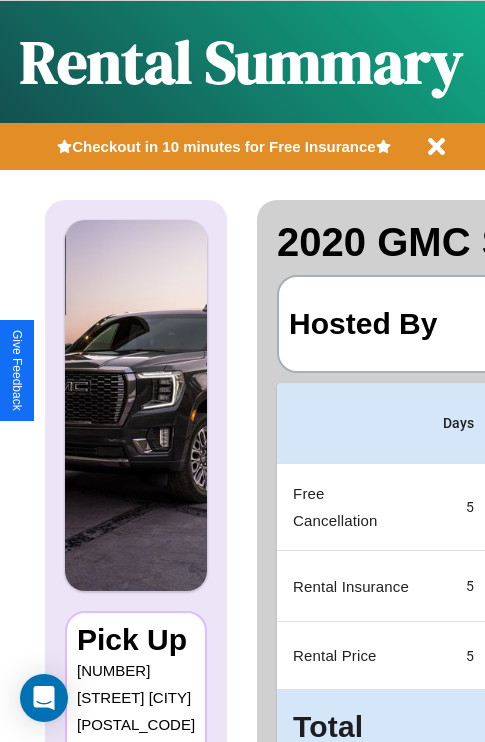 scroll, scrollTop: 0, scrollLeft: 378, axis: horizontal 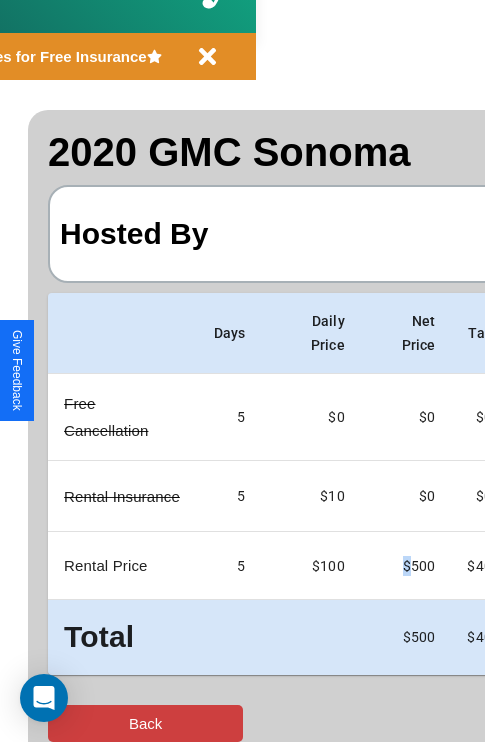 click on "Back" at bounding box center [145, 723] 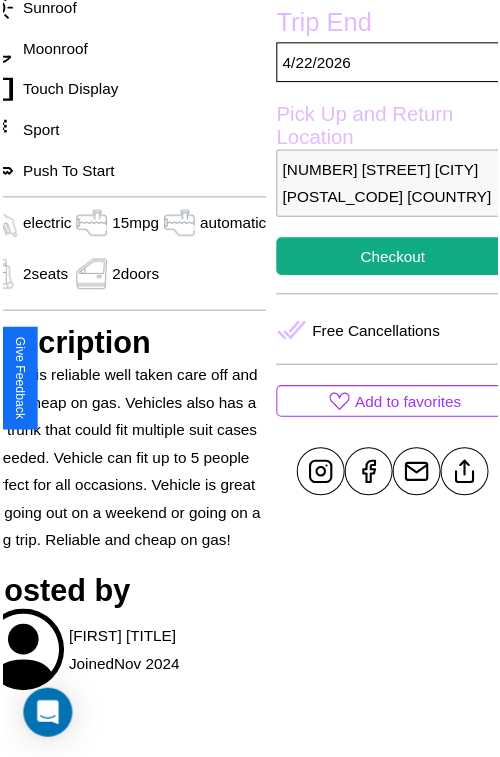 scroll, scrollTop: 640, scrollLeft: 96, axis: both 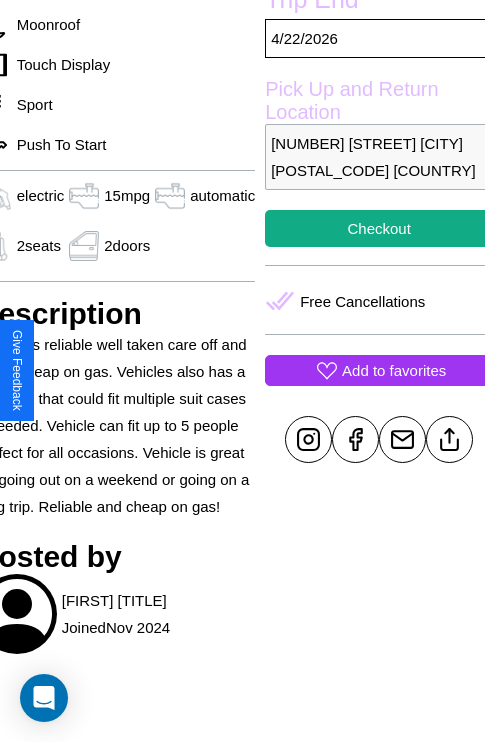 click on "Add to favorites" at bounding box center (394, 370) 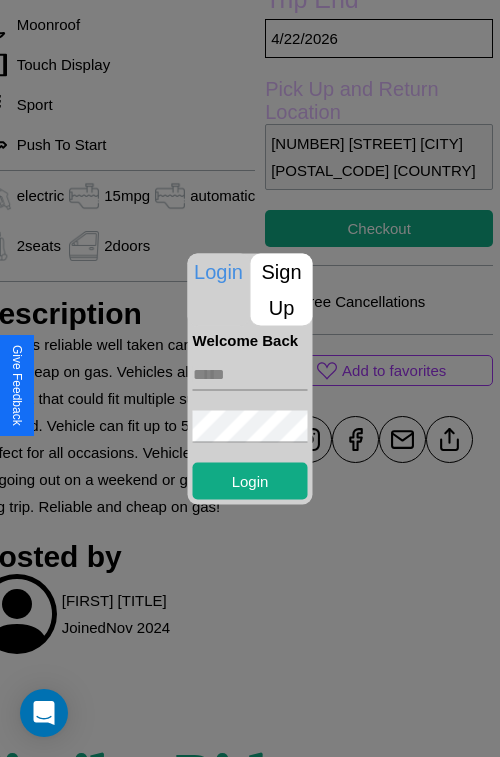 click on "Sign Up" at bounding box center [282, 289] 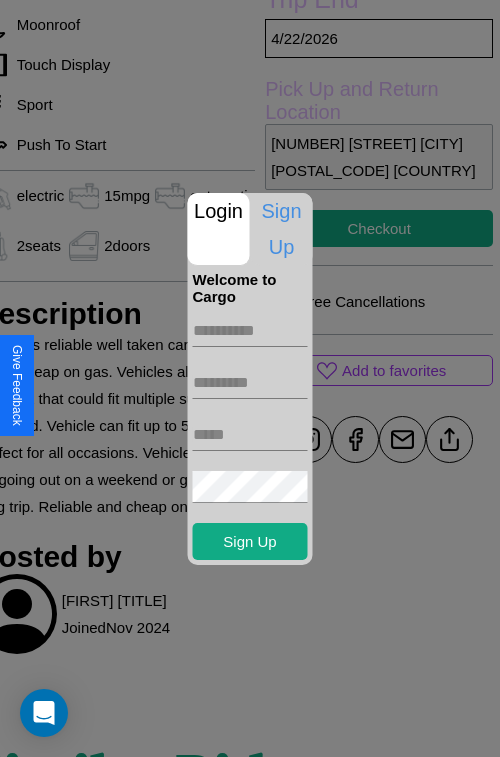 click at bounding box center (250, 331) 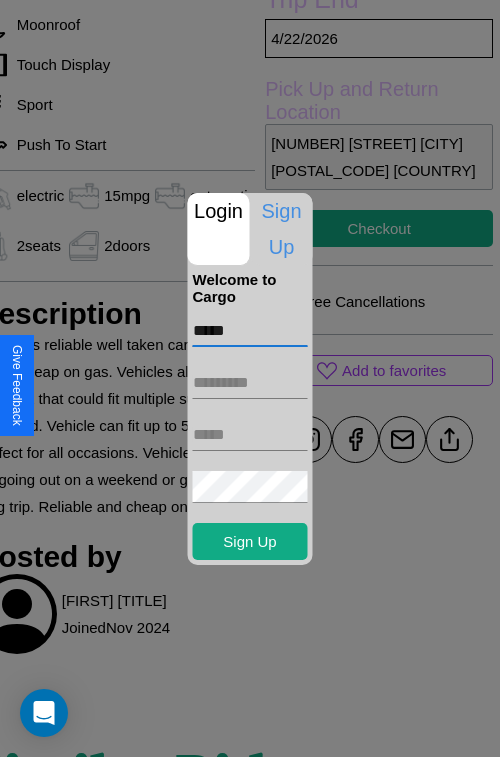 type on "*****" 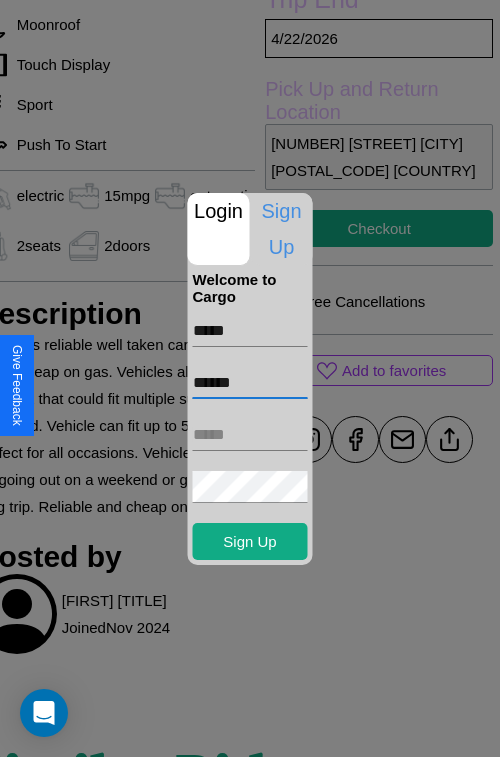 type on "******" 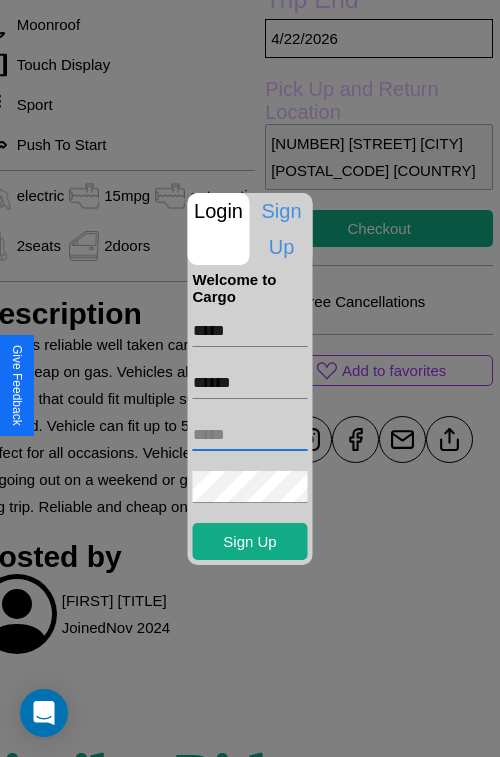 click at bounding box center [250, 435] 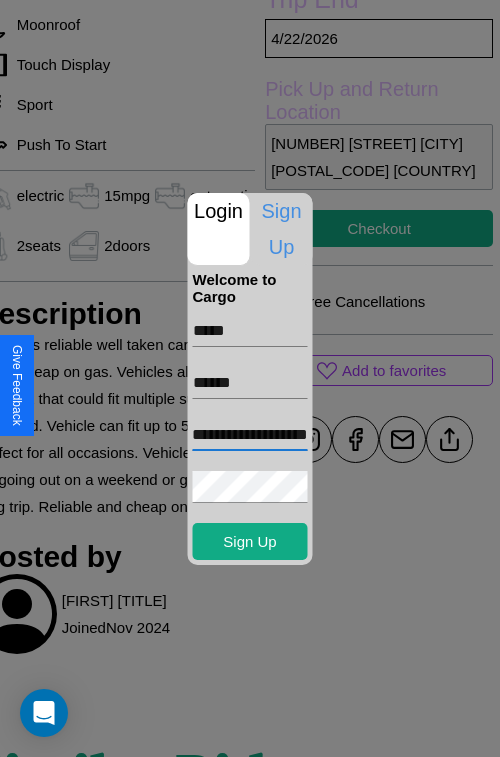 scroll, scrollTop: 0, scrollLeft: 48, axis: horizontal 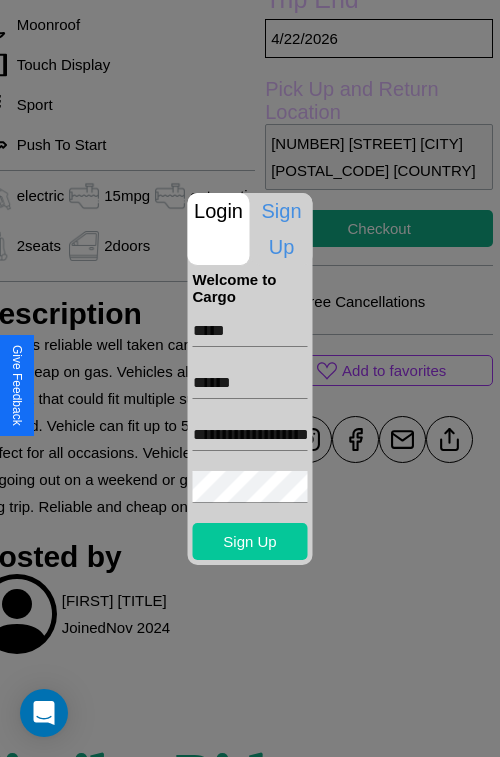 click on "Sign Up" at bounding box center [250, 541] 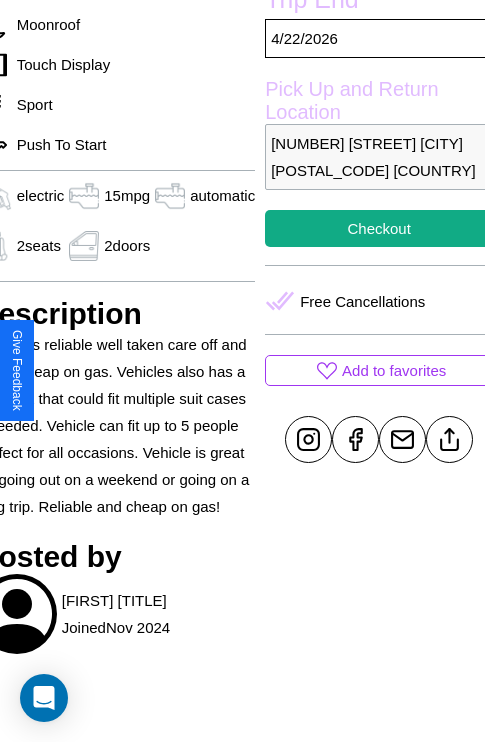 scroll, scrollTop: 640, scrollLeft: 96, axis: both 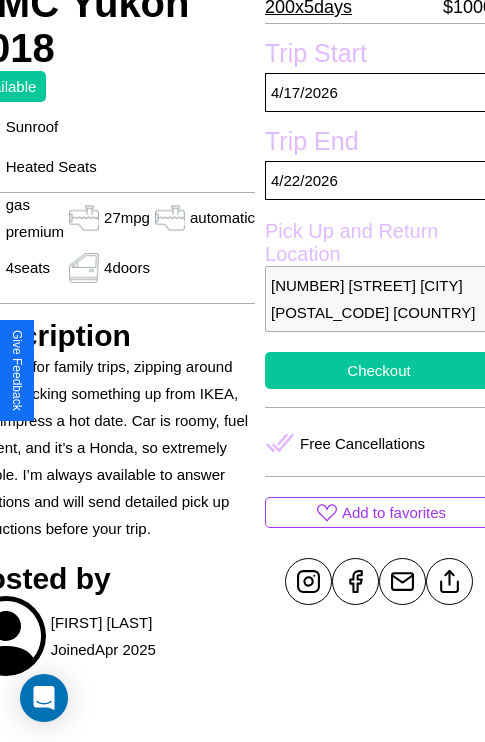 click on "Checkout" at bounding box center [379, 370] 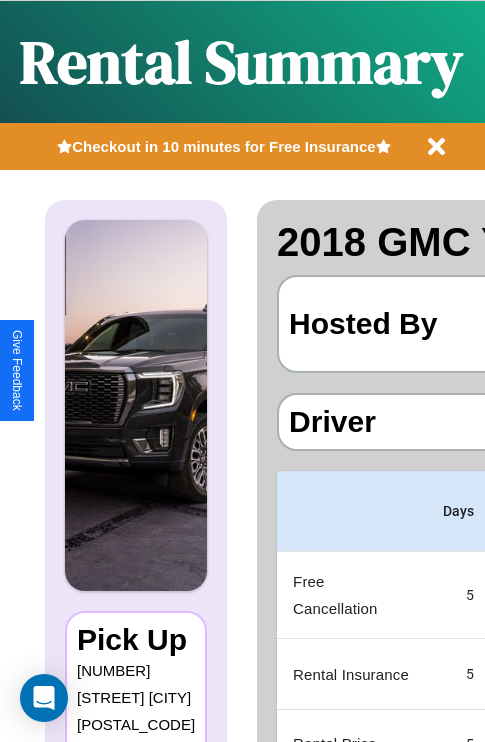 scroll, scrollTop: 0, scrollLeft: 378, axis: horizontal 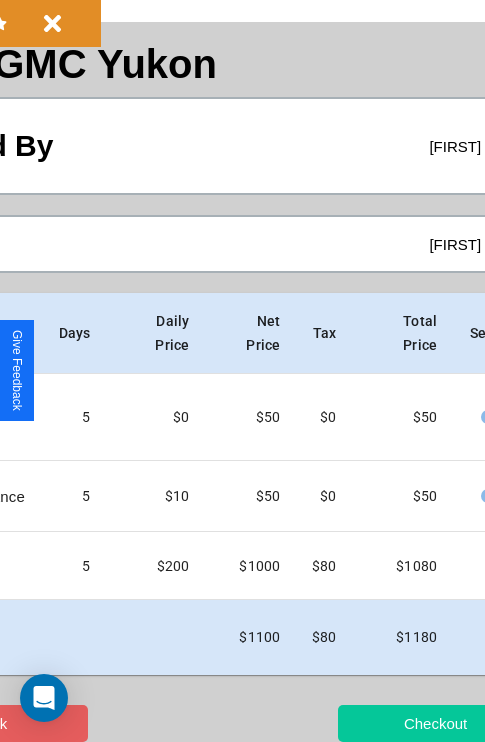 click on "Checkout" at bounding box center [435, 723] 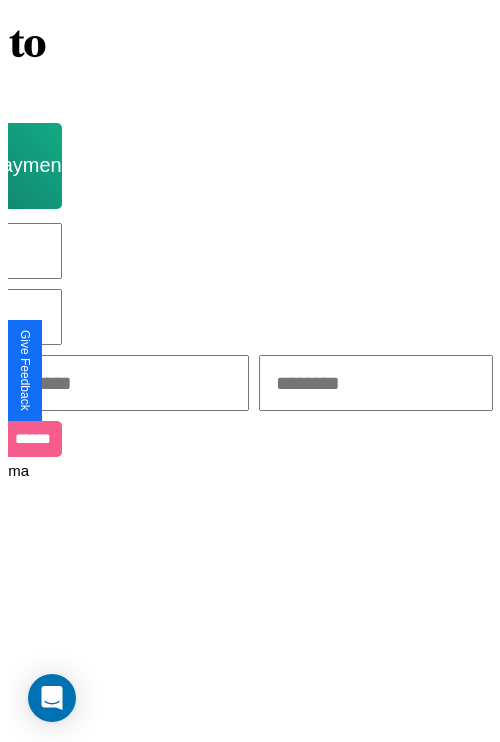 scroll, scrollTop: 0, scrollLeft: 0, axis: both 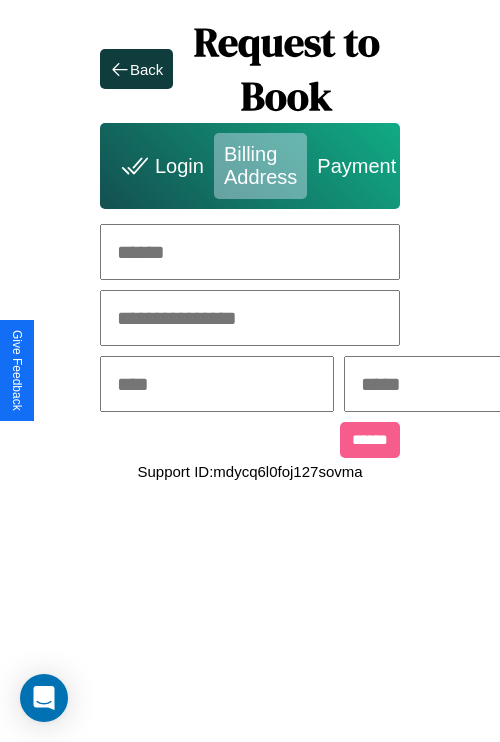 click at bounding box center [250, 252] 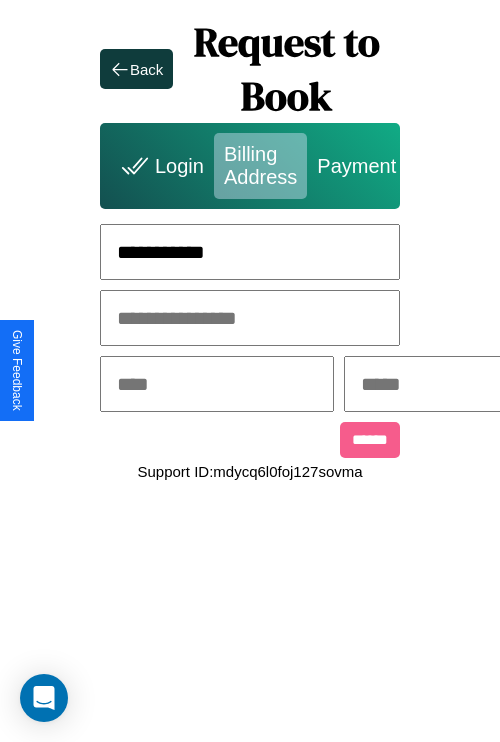 type on "**********" 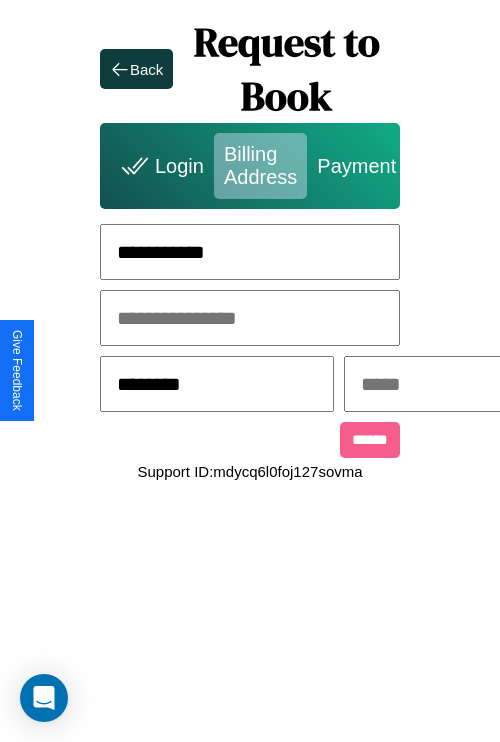 type on "********" 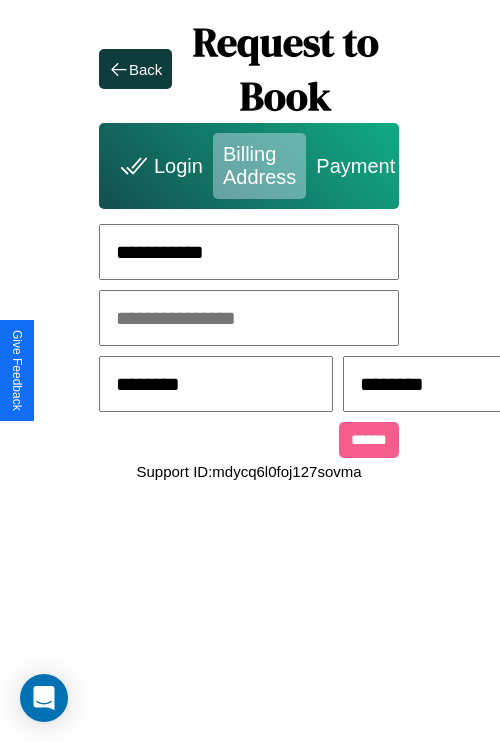 scroll, scrollTop: 0, scrollLeft: 517, axis: horizontal 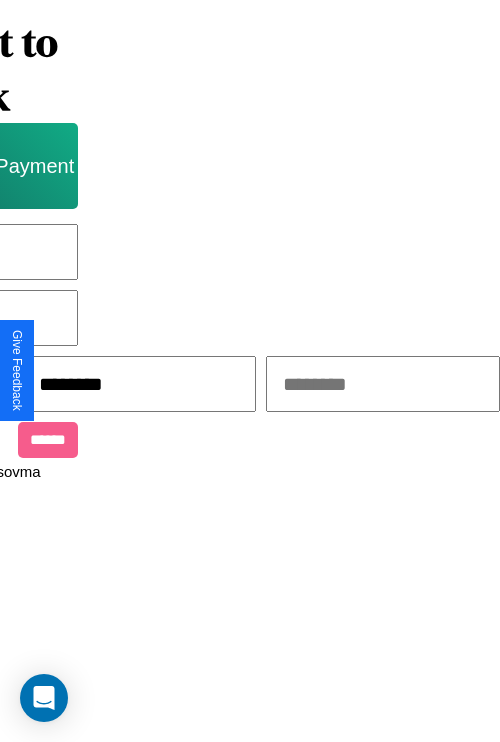 type on "********" 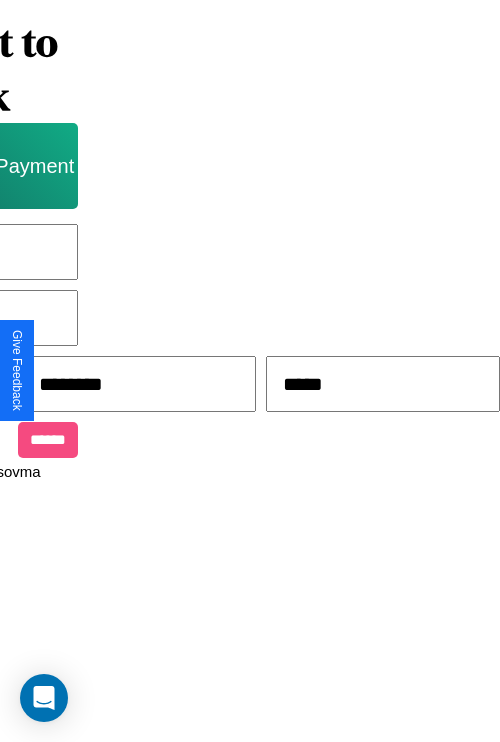type on "*****" 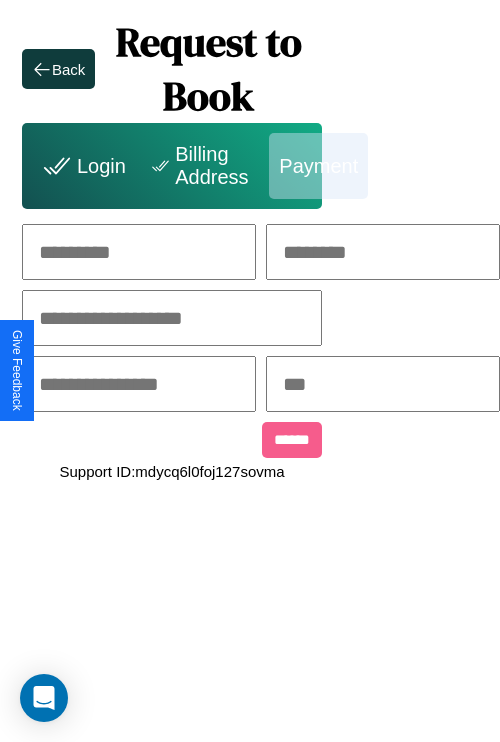 scroll, scrollTop: 0, scrollLeft: 208, axis: horizontal 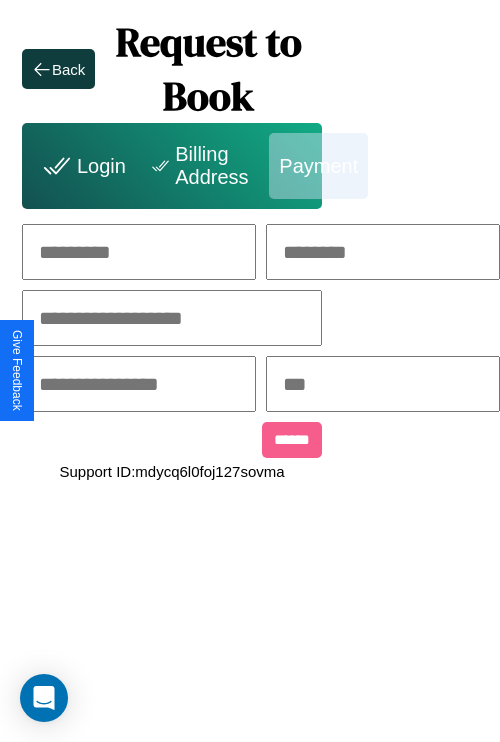 click at bounding box center (139, 252) 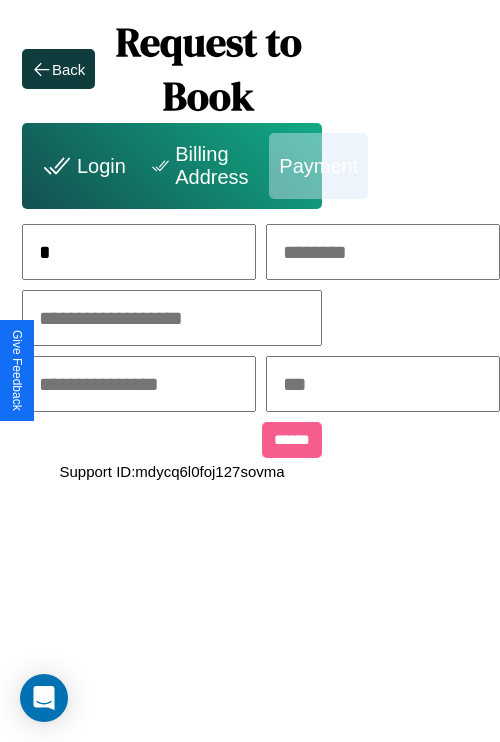 scroll, scrollTop: 0, scrollLeft: 130, axis: horizontal 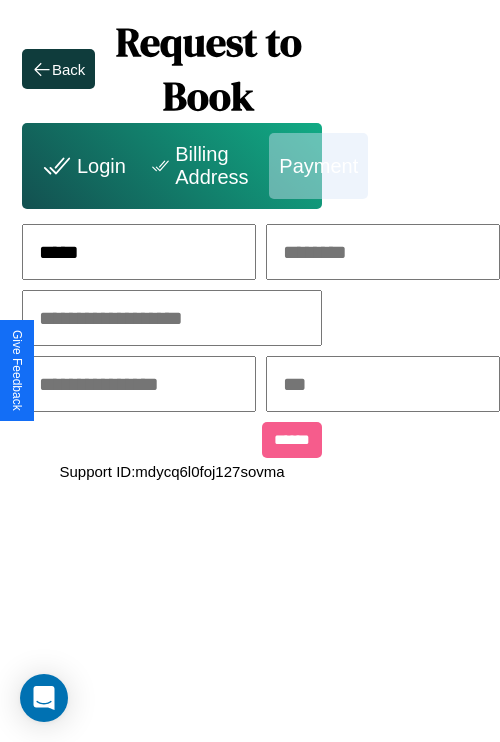 type on "*****" 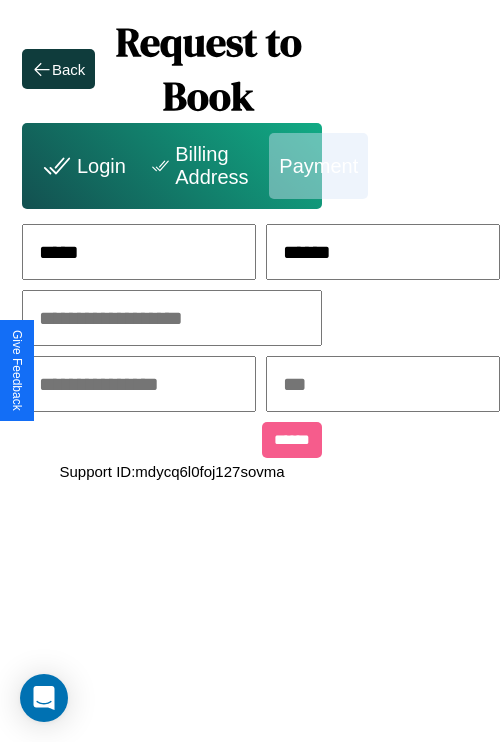 type on "******" 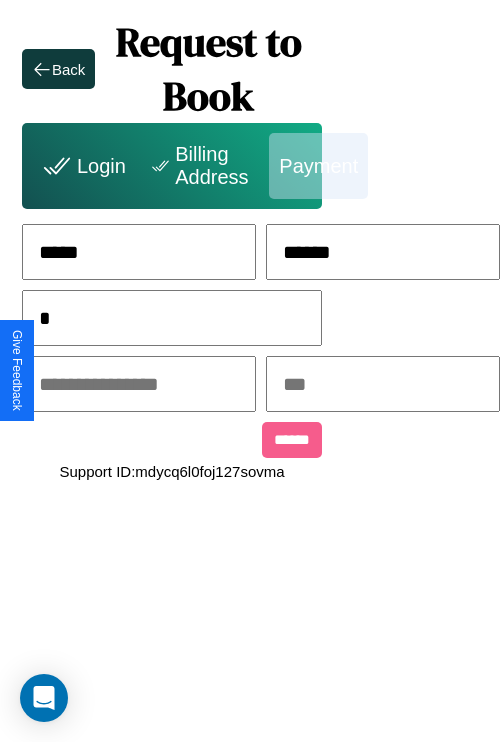 scroll, scrollTop: 0, scrollLeft: 128, axis: horizontal 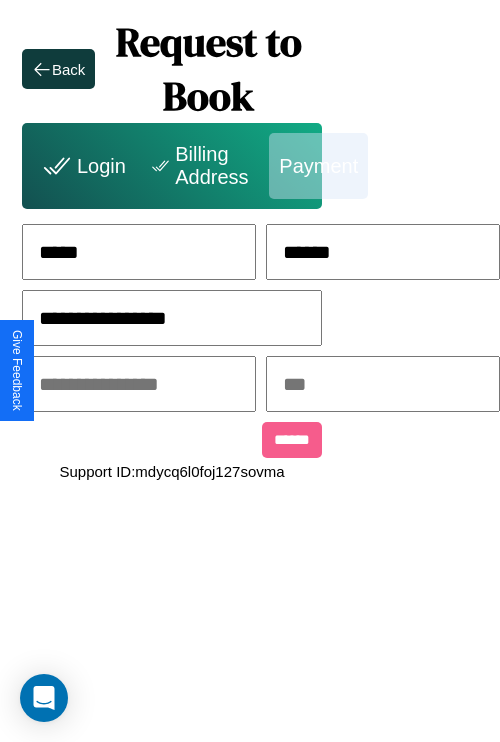 type on "**********" 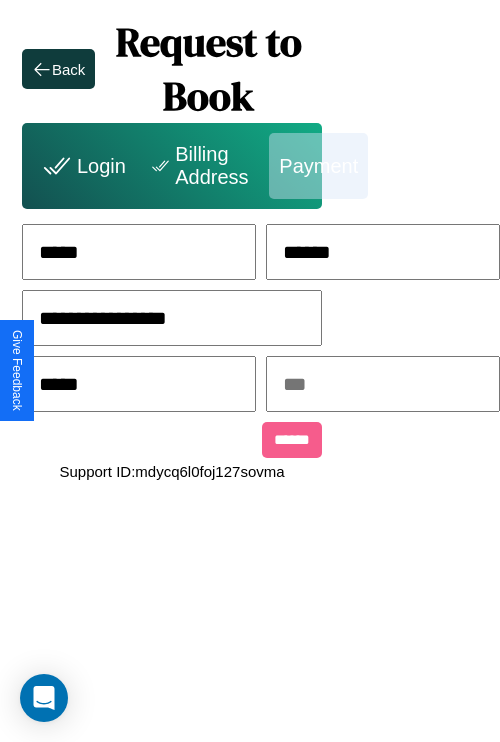 type on "*****" 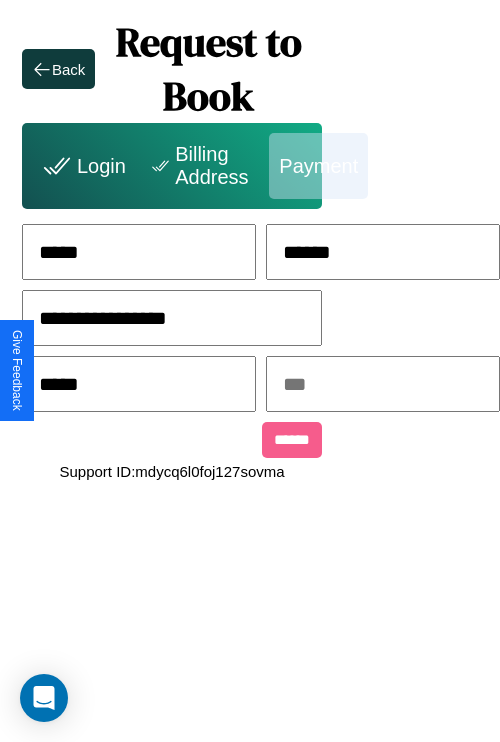 click at bounding box center [383, 384] 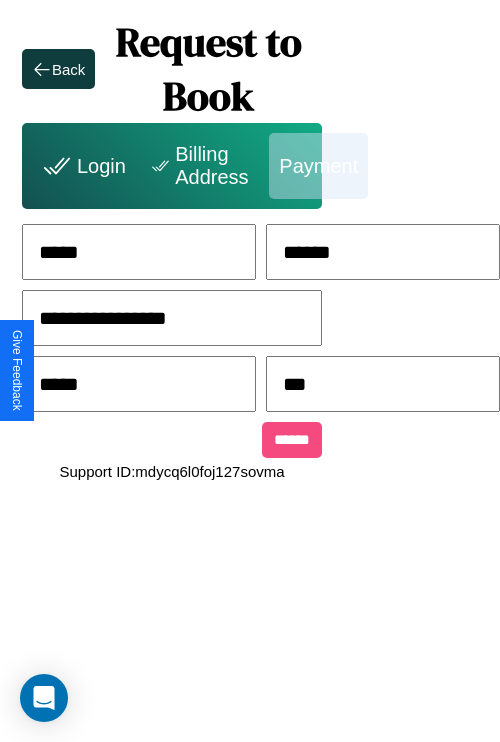 type on "***" 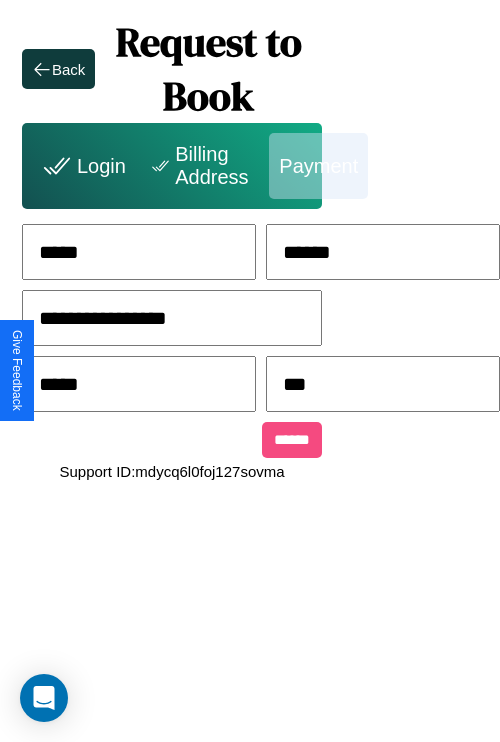 click on "******" at bounding box center (292, 440) 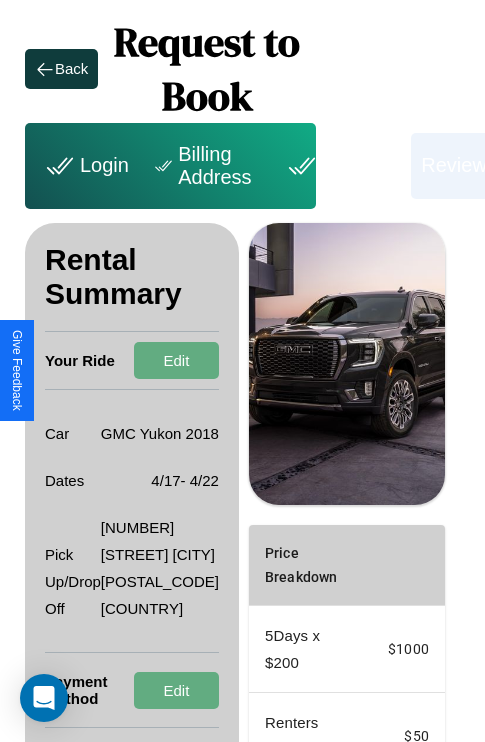 scroll, scrollTop: 274, scrollLeft: 72, axis: both 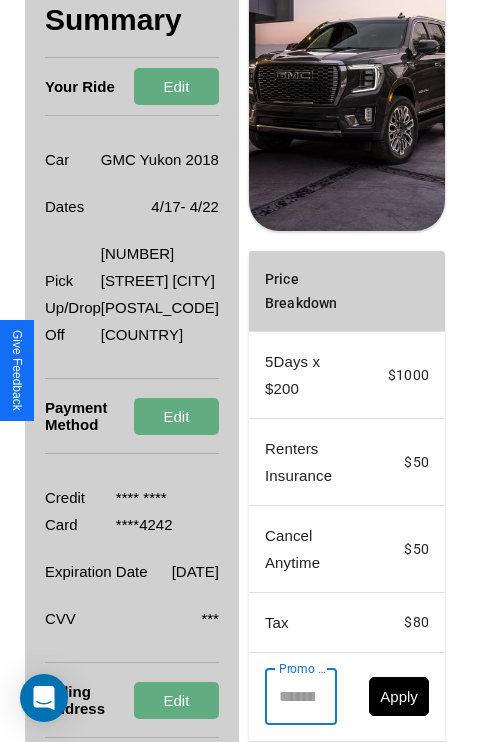 click on "Promo Code" at bounding box center [290, 697] 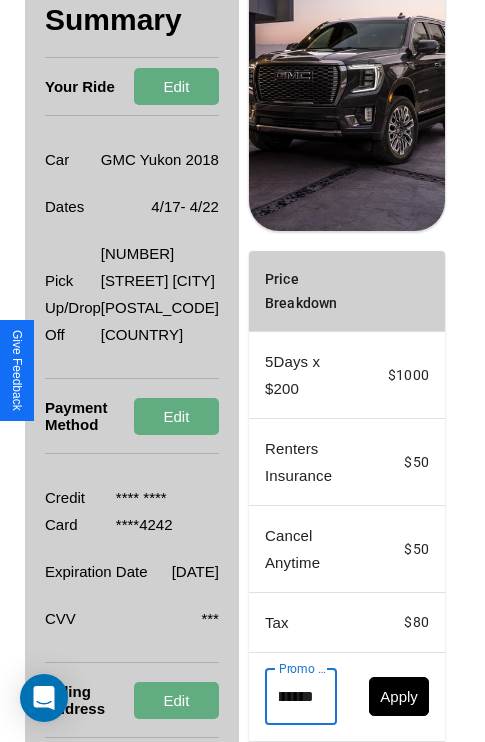 scroll, scrollTop: 0, scrollLeft: 71, axis: horizontal 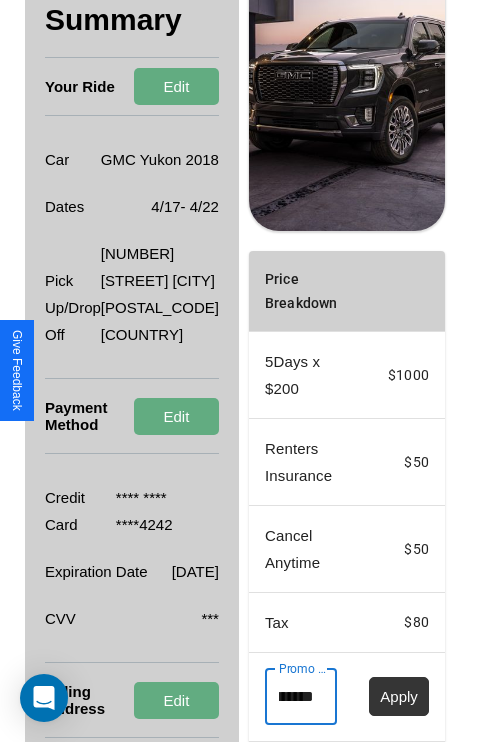 type on "**********" 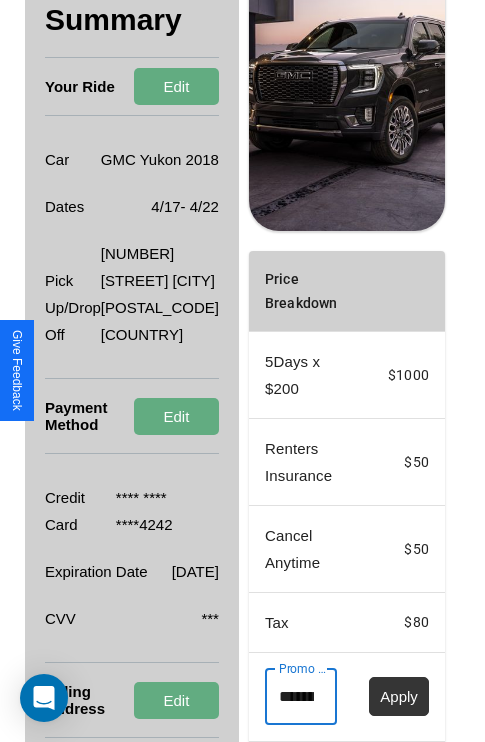 click on "Apply" at bounding box center (399, 696) 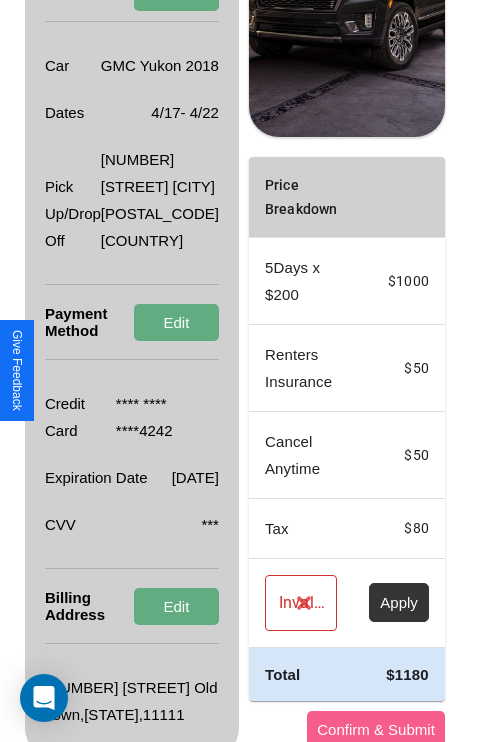 scroll, scrollTop: 428, scrollLeft: 72, axis: both 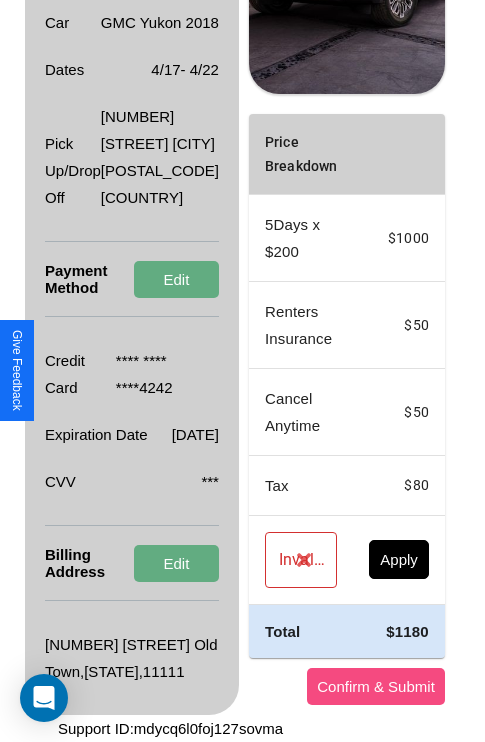 click on "Confirm & Submit" at bounding box center (376, 686) 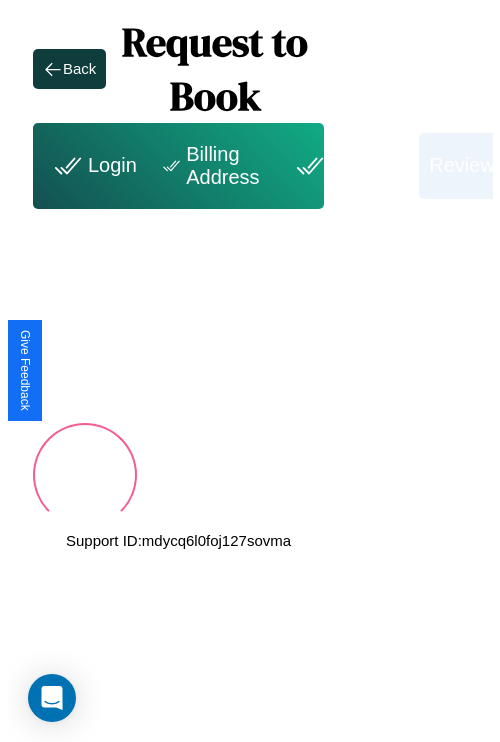 scroll, scrollTop: 0, scrollLeft: 72, axis: horizontal 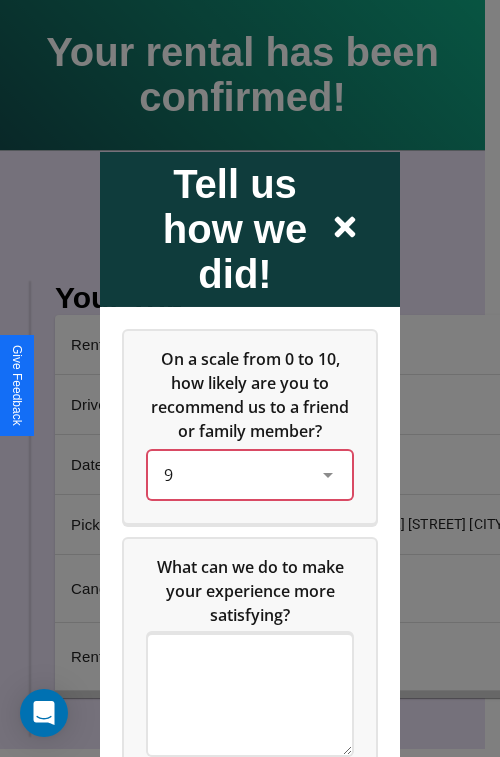 click on "9" at bounding box center (234, 474) 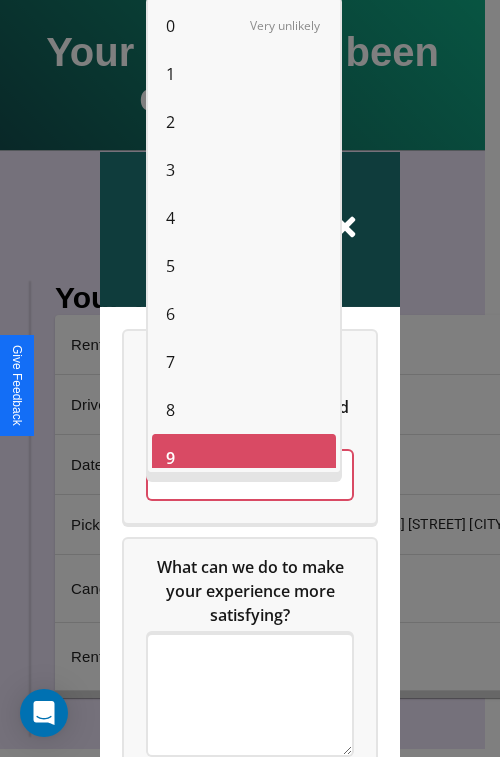 scroll, scrollTop: 14, scrollLeft: 0, axis: vertical 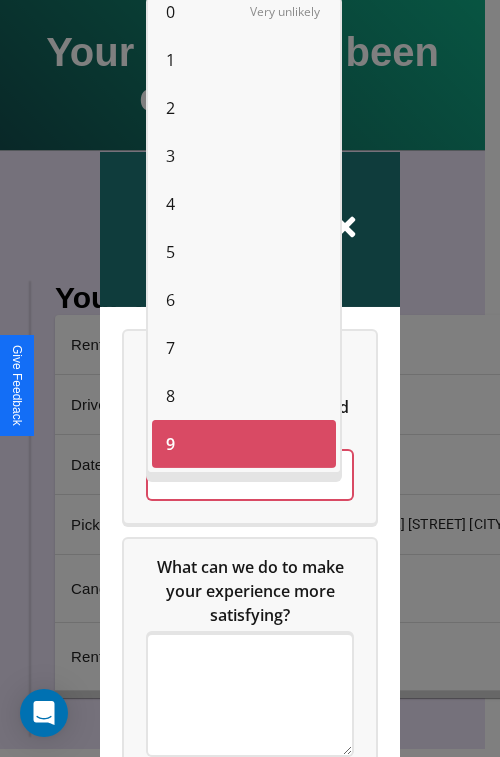 click on "4" at bounding box center [170, 204] 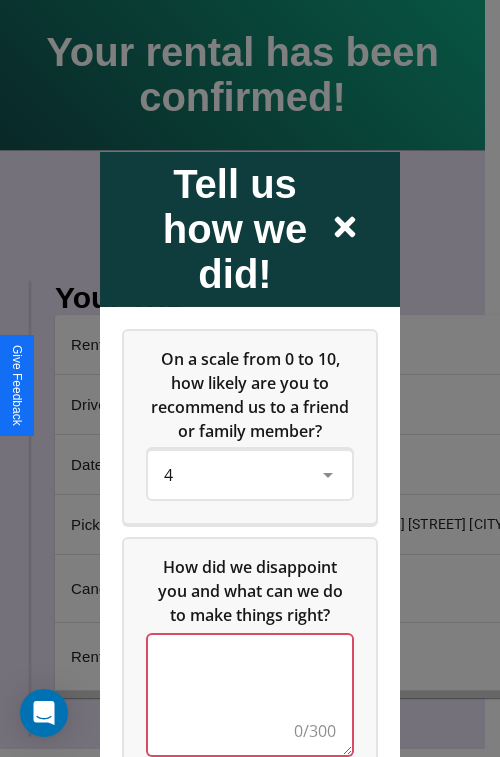 click at bounding box center (250, 694) 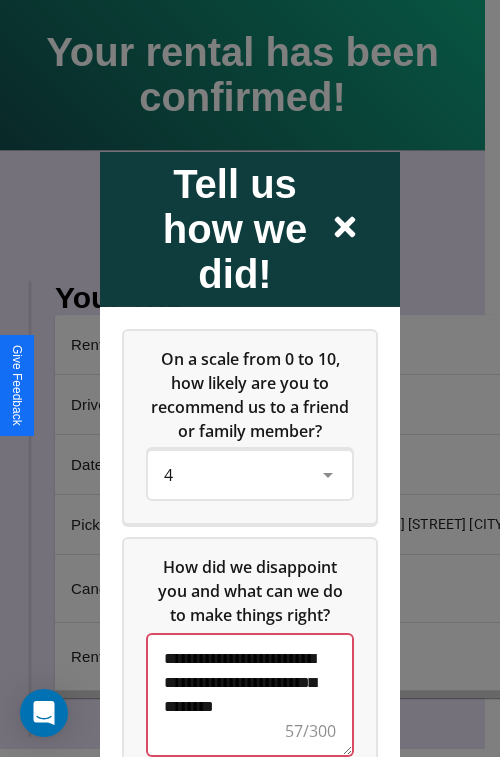 scroll, scrollTop: 5, scrollLeft: 0, axis: vertical 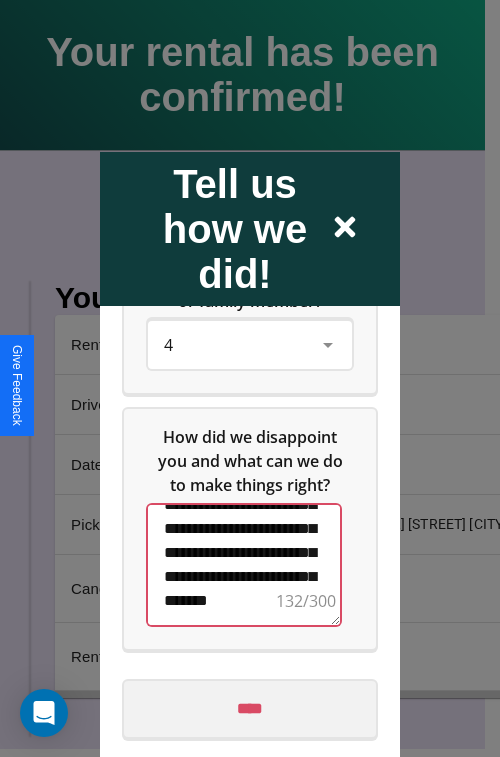 type on "**********" 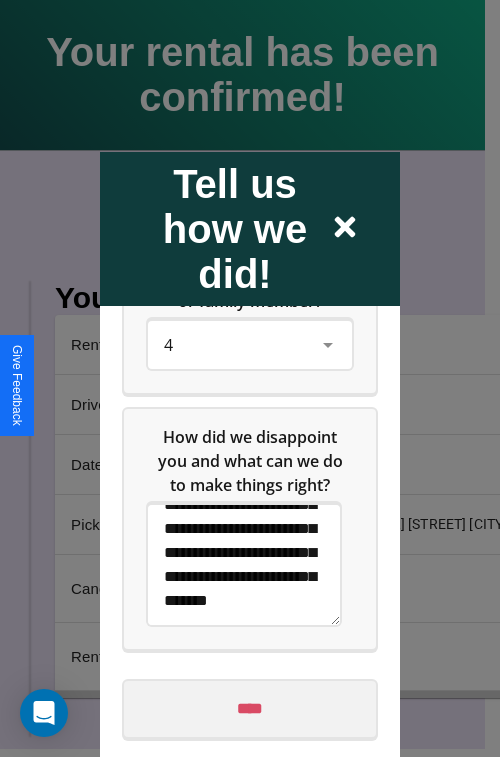 click on "****" at bounding box center [250, 708] 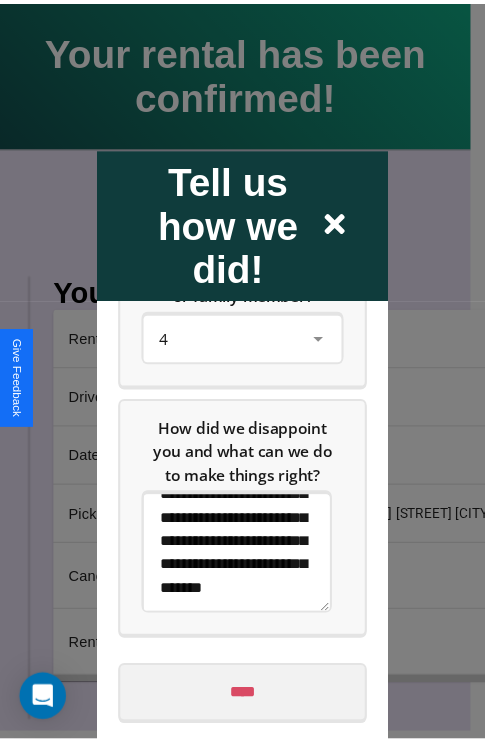 scroll, scrollTop: 0, scrollLeft: 0, axis: both 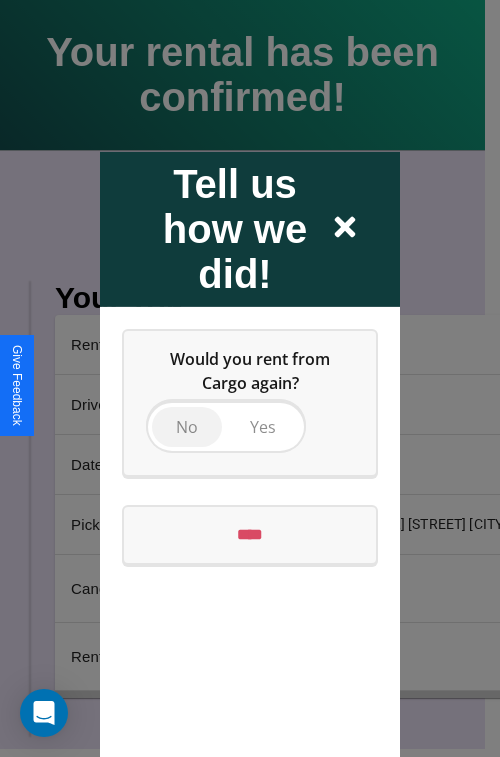 click on "No" at bounding box center [187, 426] 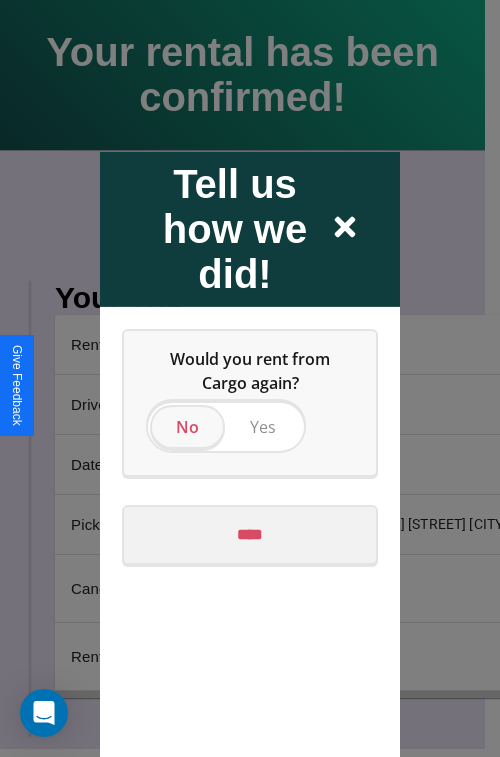 click on "****" at bounding box center [250, 534] 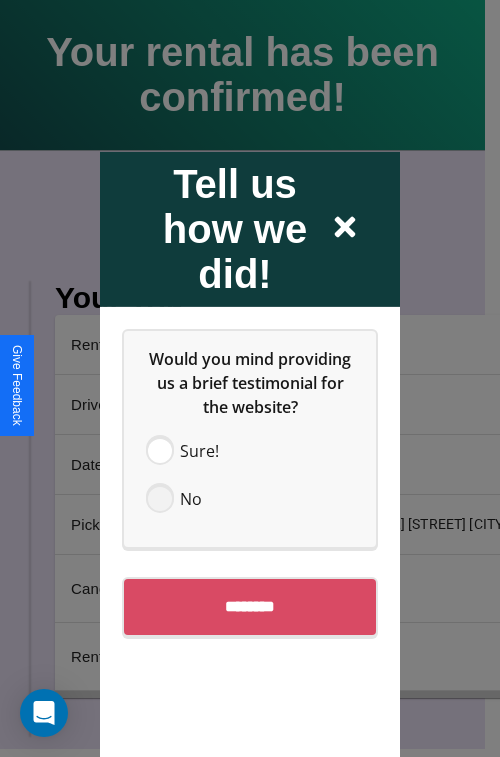 click at bounding box center [160, 498] 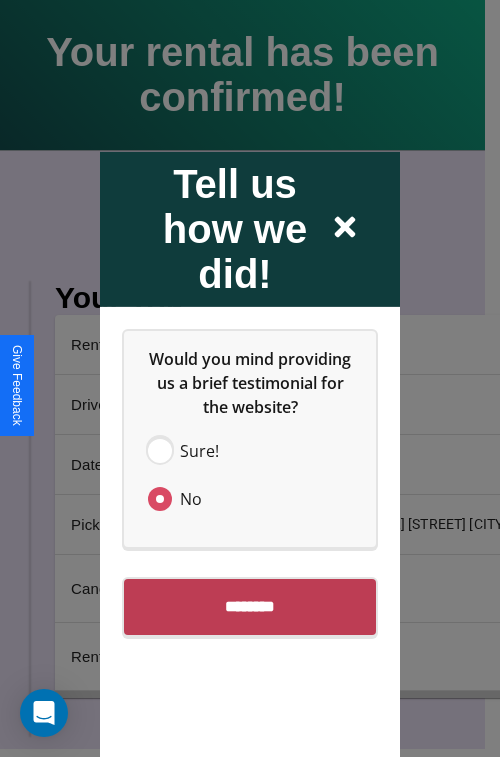click on "********" at bounding box center [250, 606] 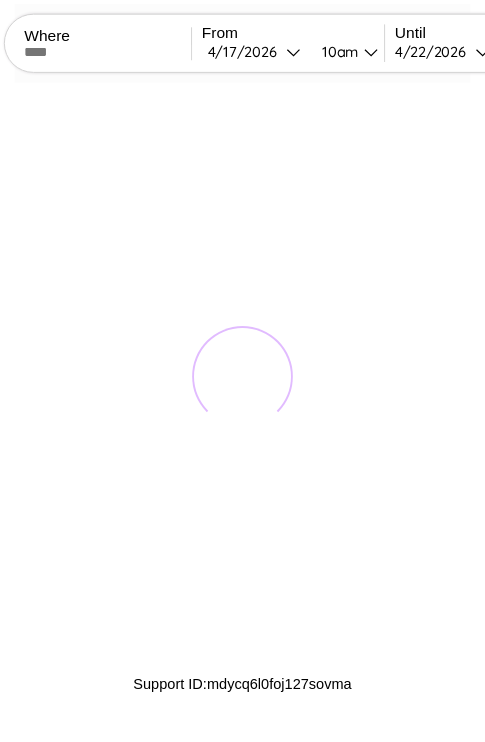scroll, scrollTop: 0, scrollLeft: 0, axis: both 